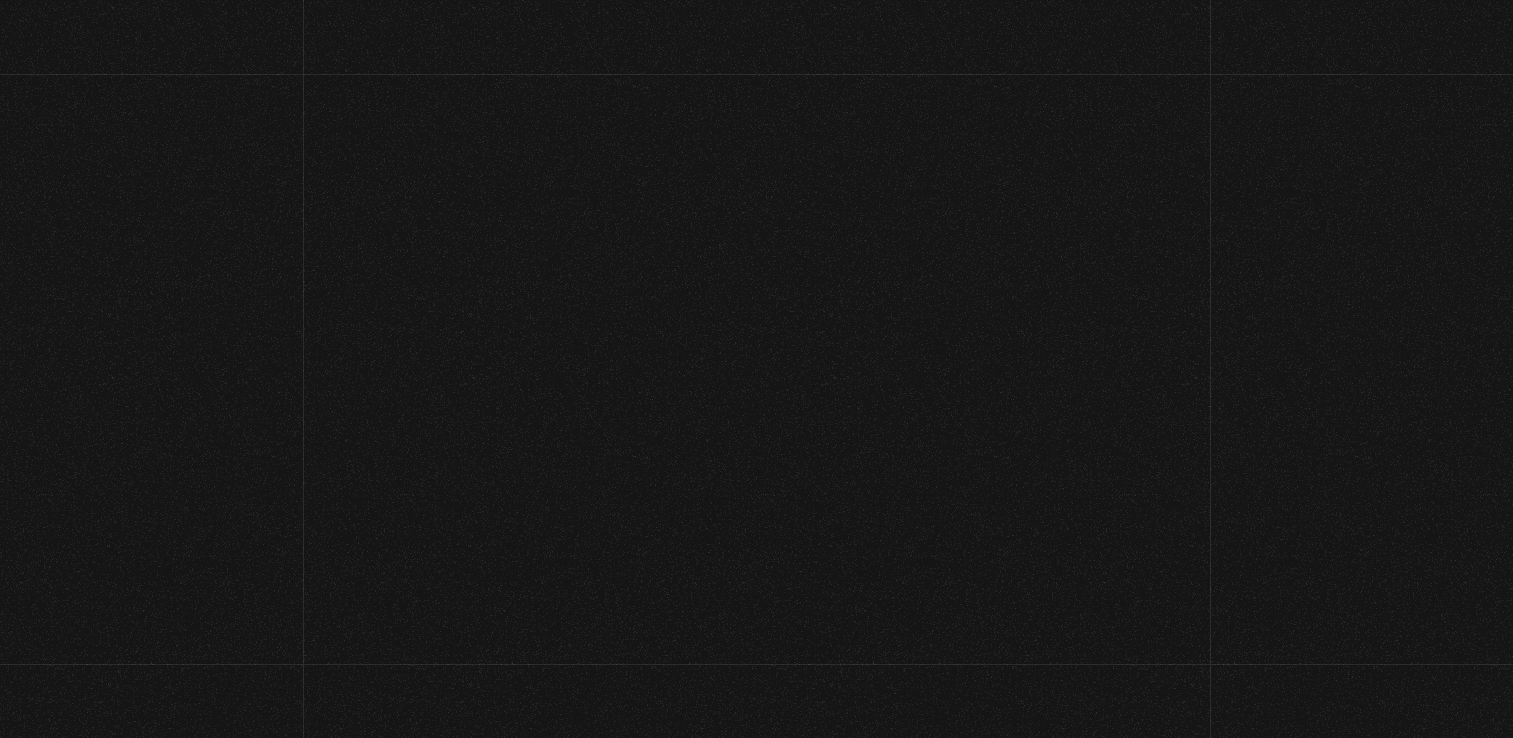 scroll, scrollTop: 0, scrollLeft: 0, axis: both 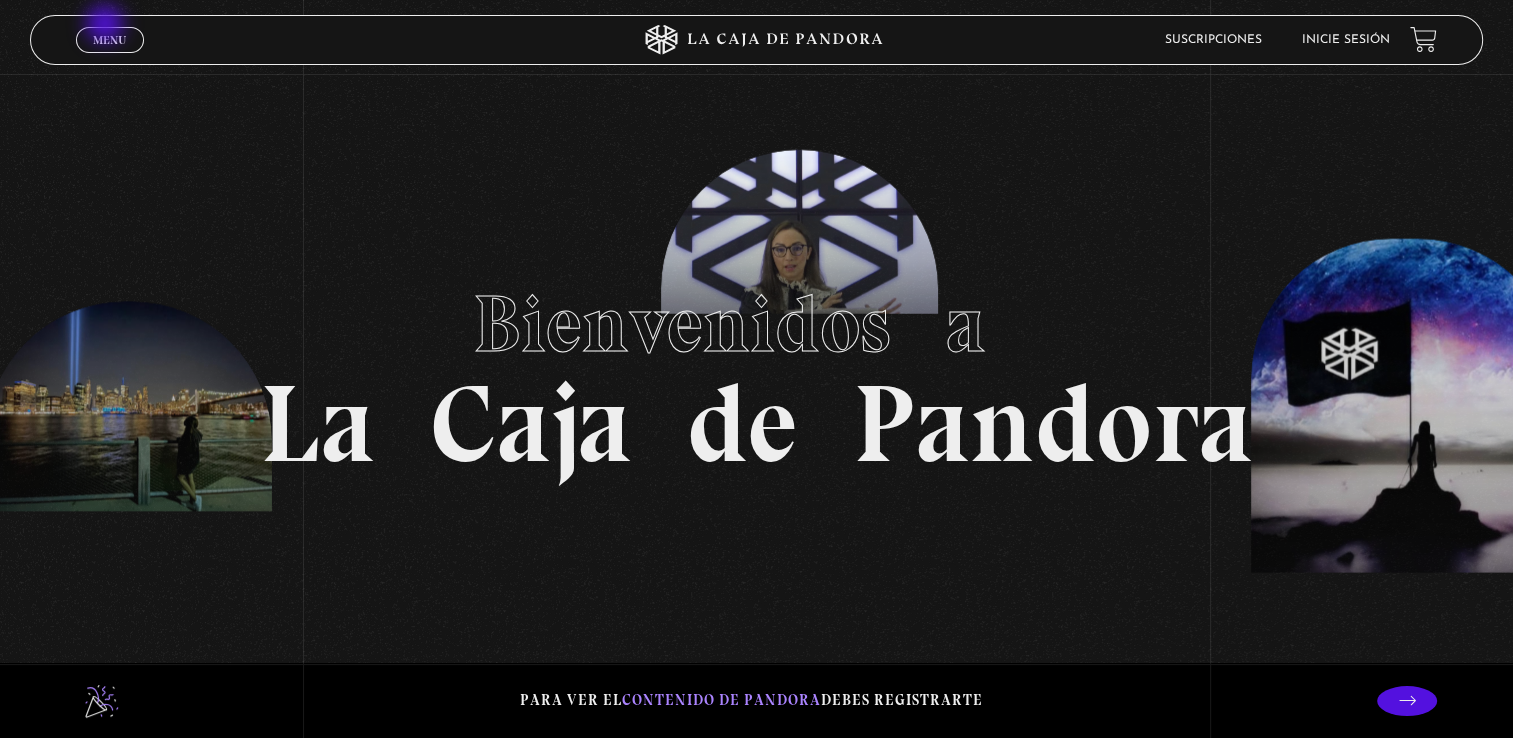 click on "Menu Cerrar" at bounding box center (303, 40) 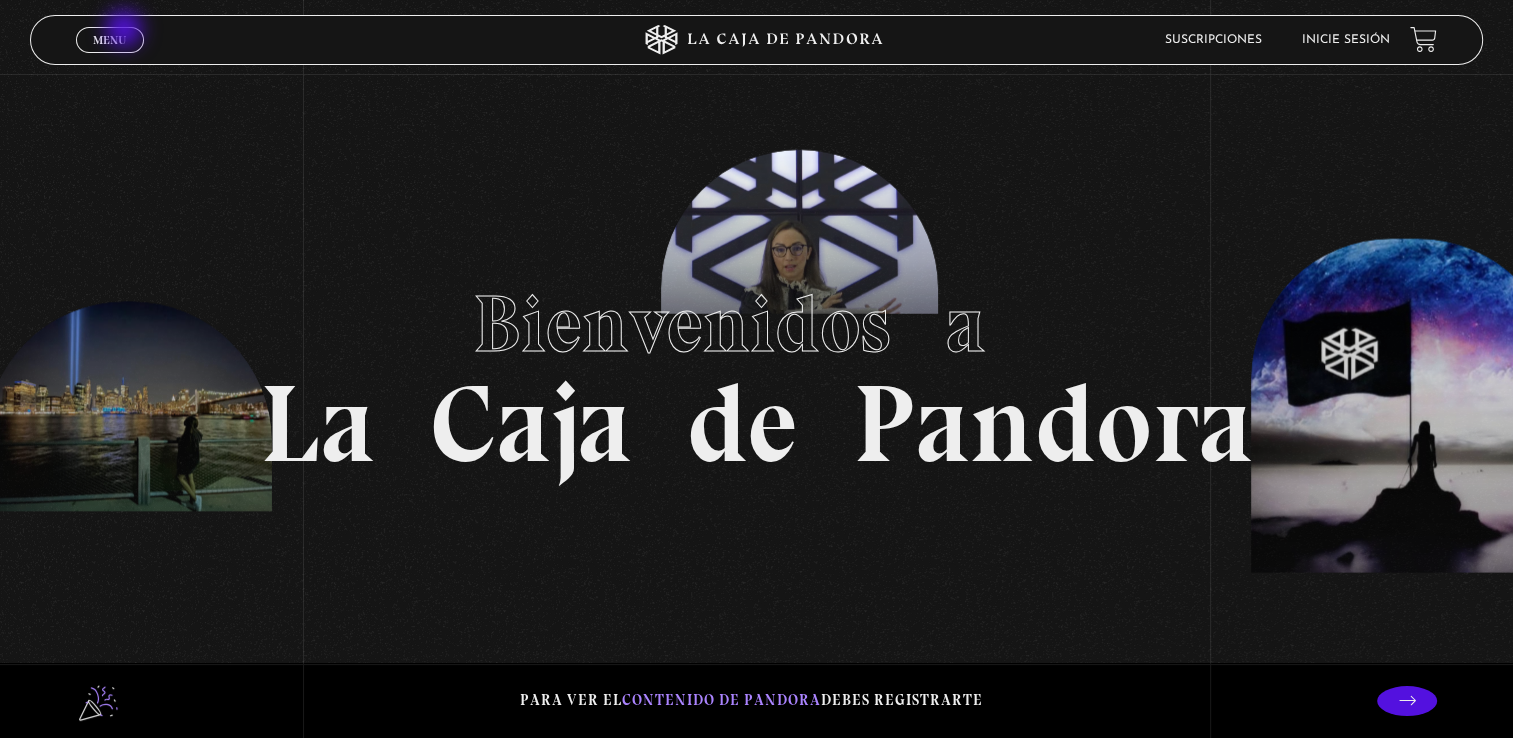 click on "Menu" at bounding box center (109, 40) 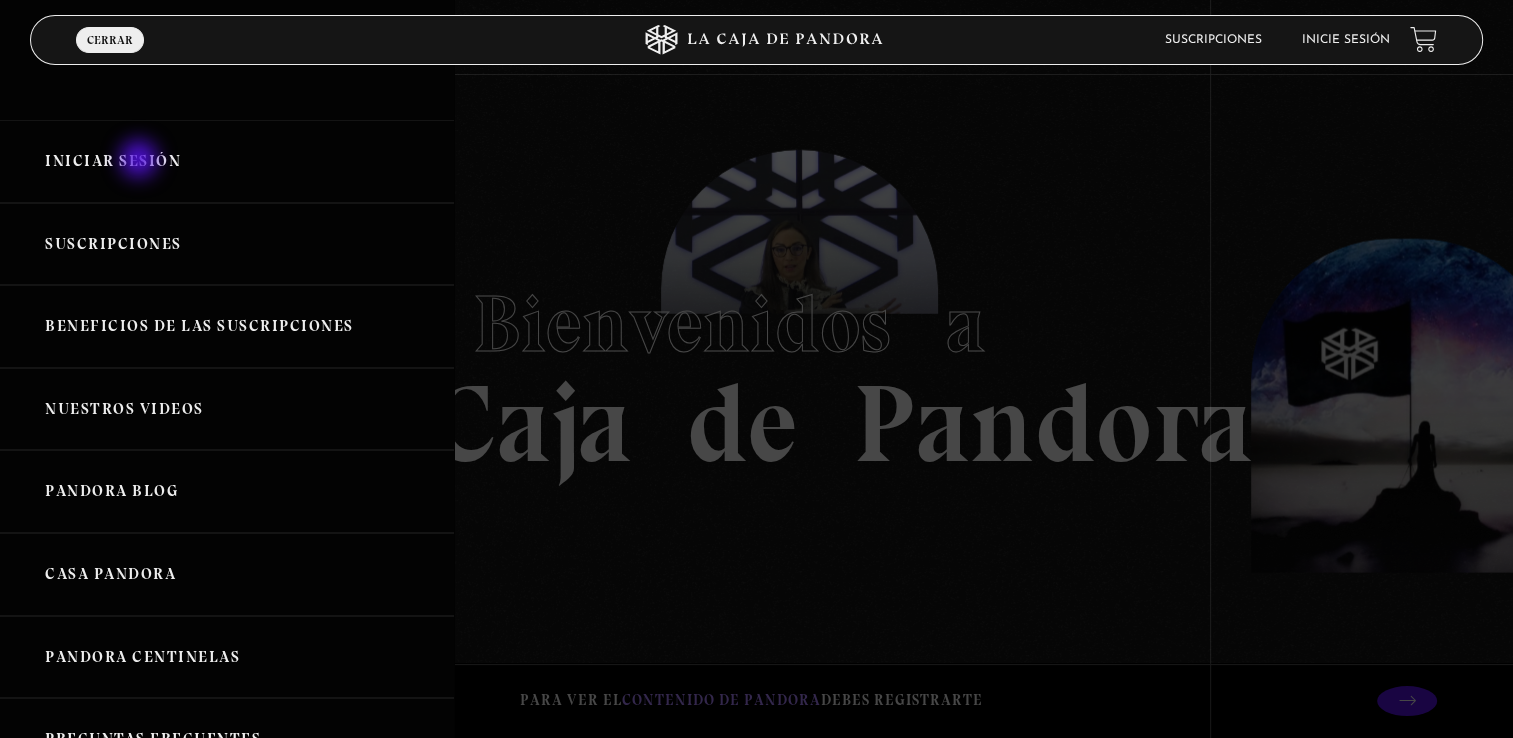 click on "Iniciar Sesión" at bounding box center (227, 161) 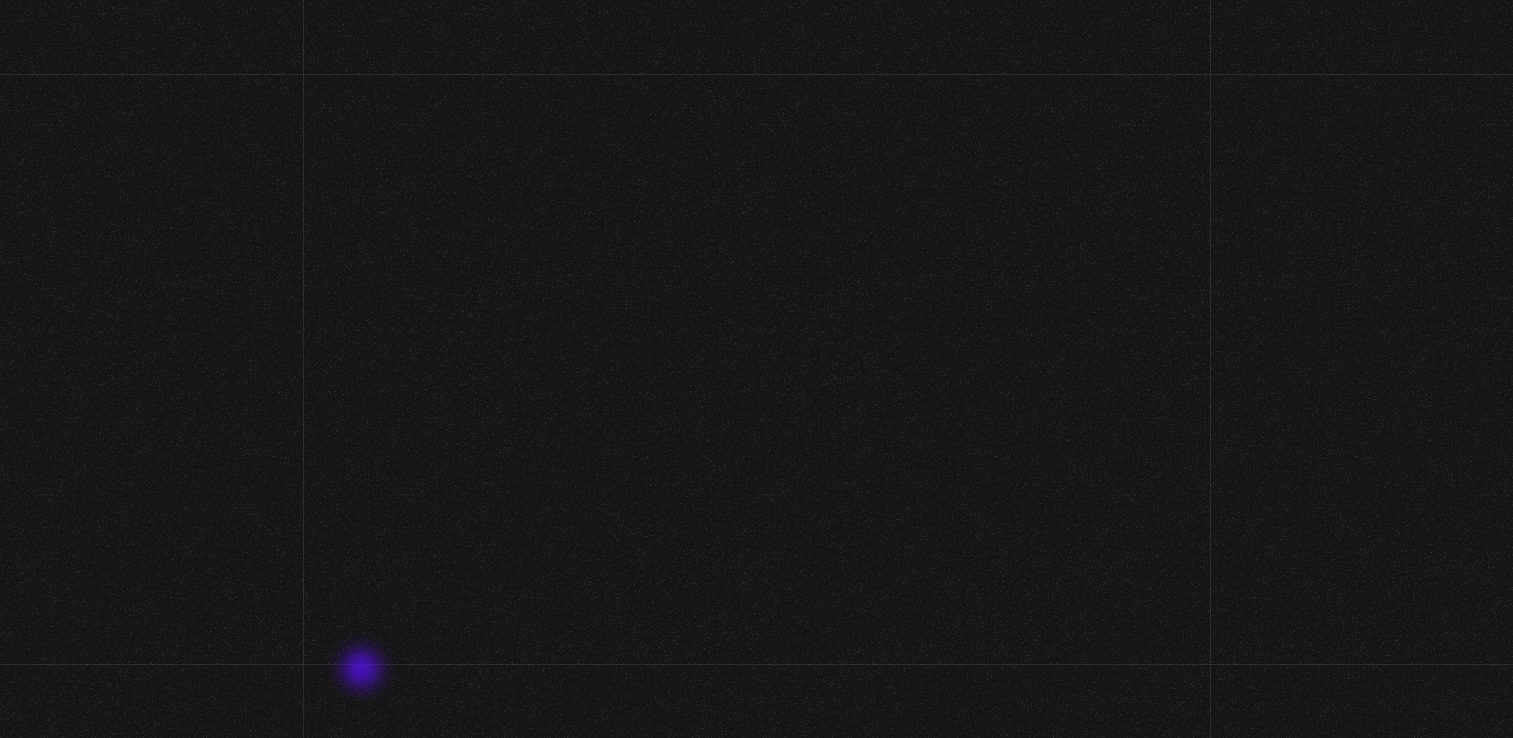 scroll, scrollTop: 0, scrollLeft: 0, axis: both 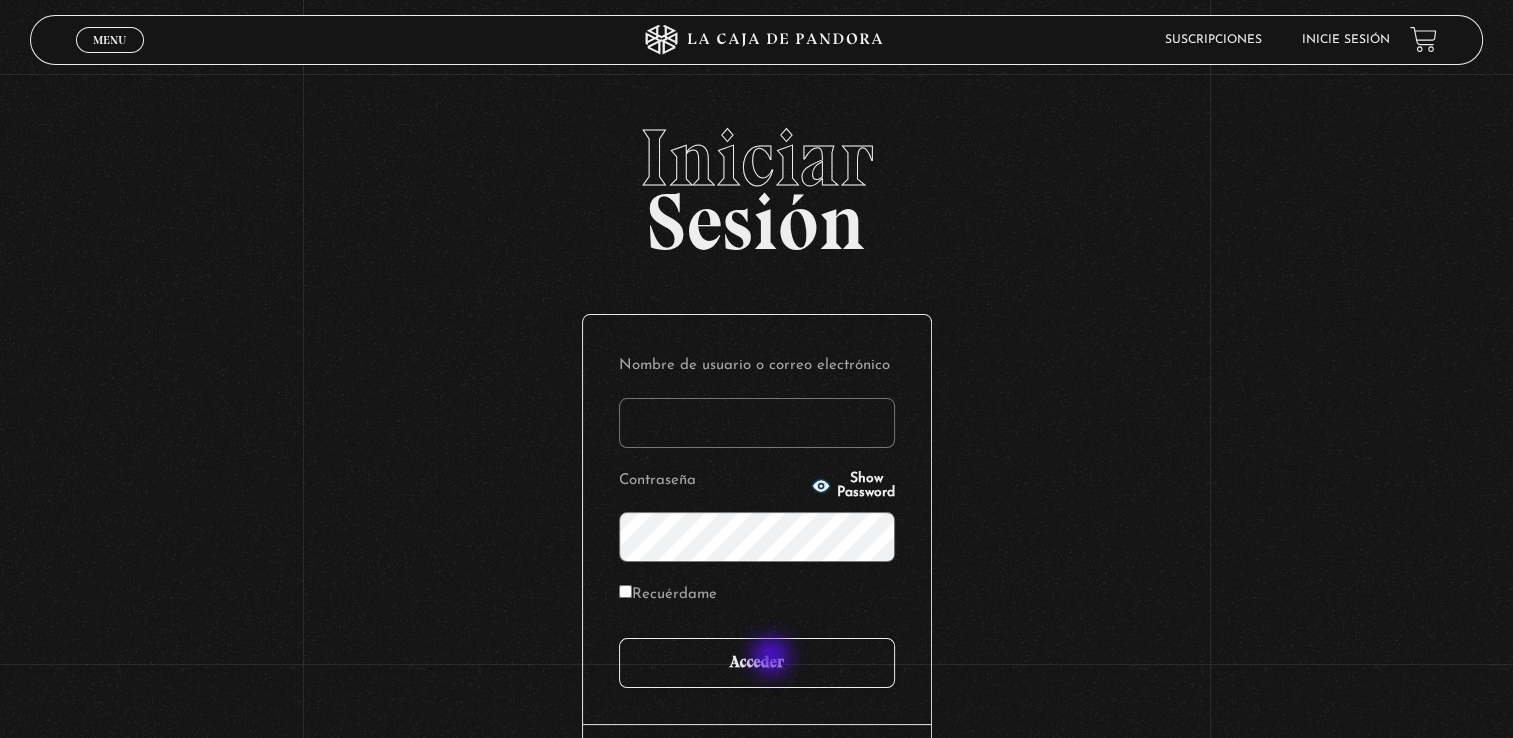 type on "carlos.dam35@[EMAIL]" 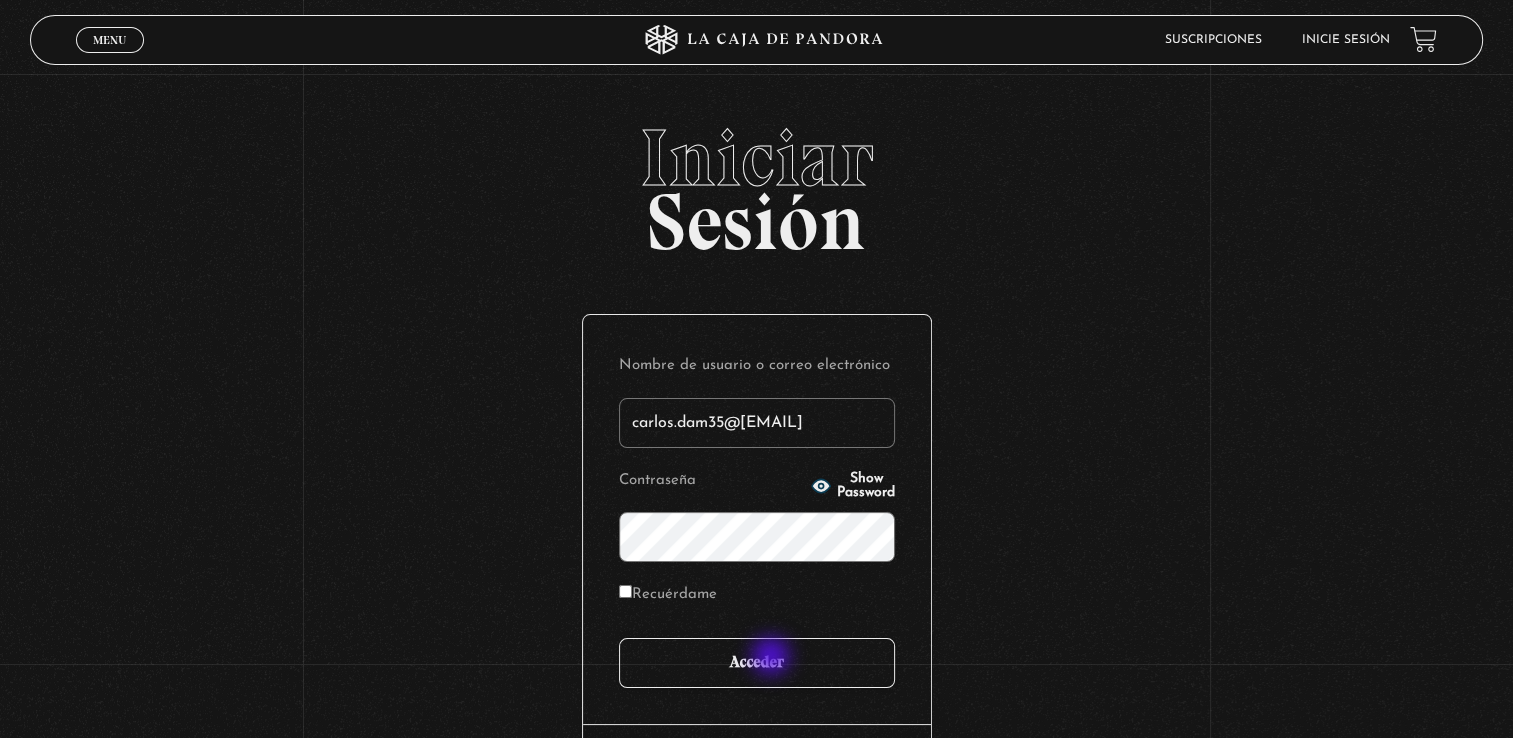 click on "Acceder" at bounding box center [757, 663] 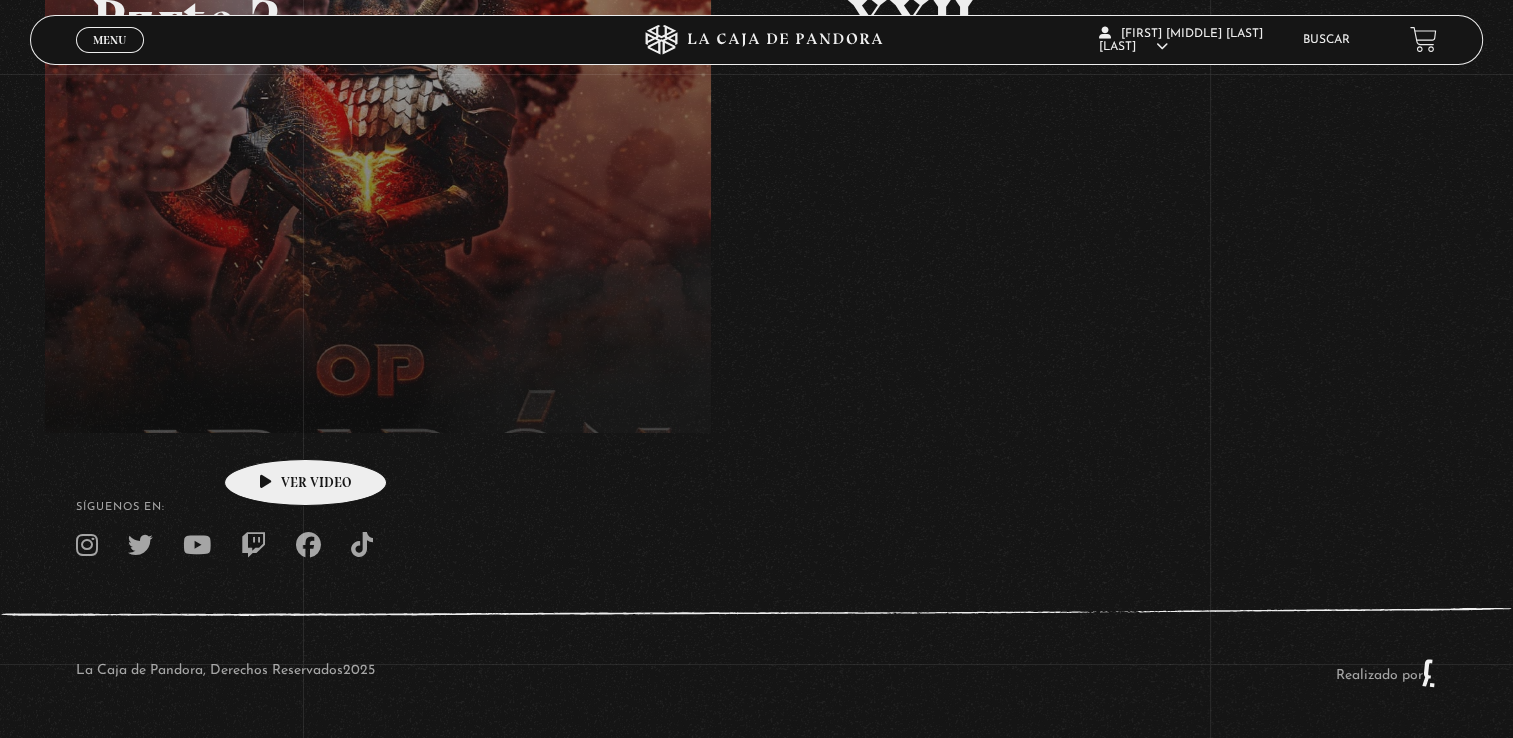 scroll, scrollTop: 0, scrollLeft: 0, axis: both 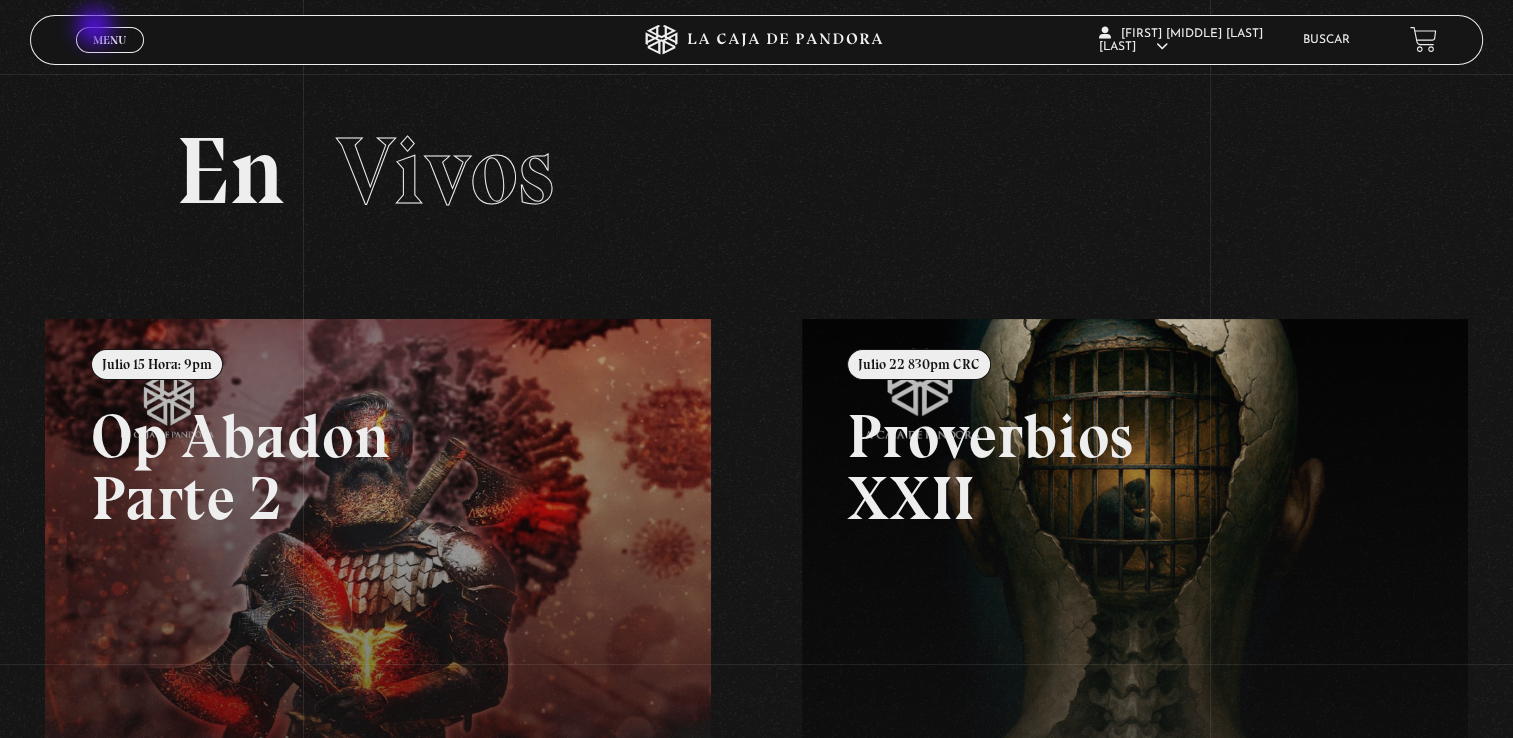 click on "Menu Cerrar" at bounding box center [110, 40] 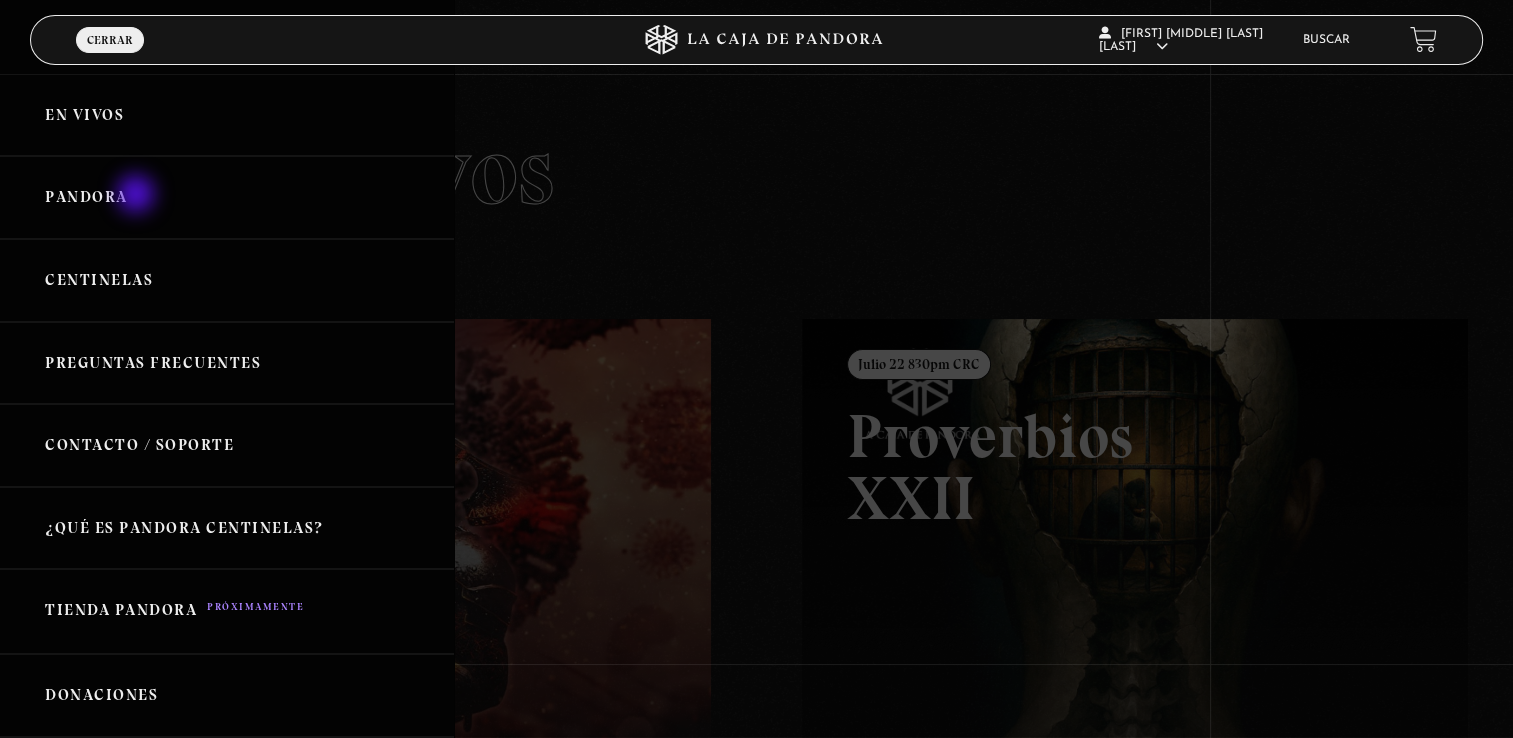 click on "Pandora" at bounding box center [227, 197] 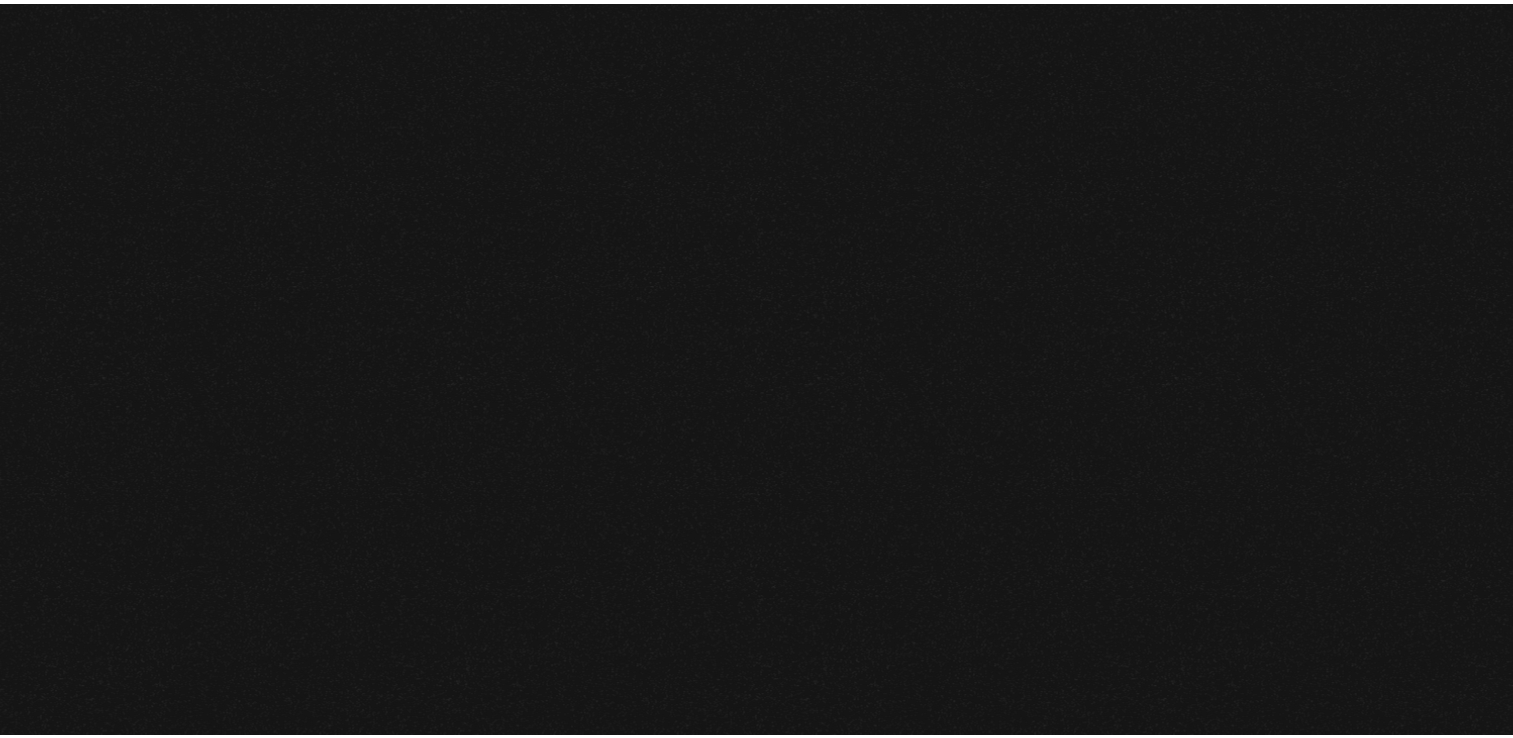 scroll, scrollTop: 0, scrollLeft: 0, axis: both 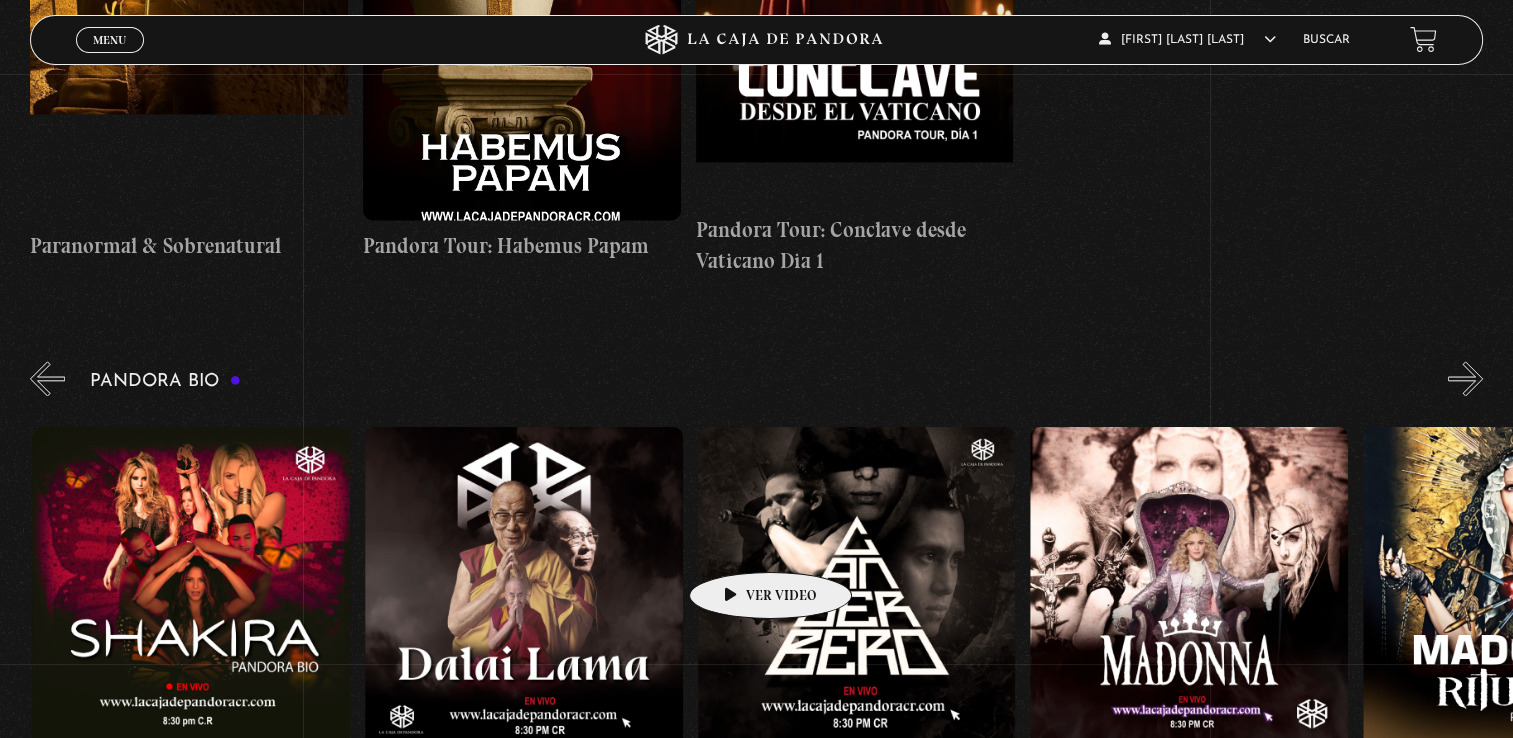 drag, startPoint x: 874, startPoint y: 546, endPoint x: 680, endPoint y: 542, distance: 194.04123 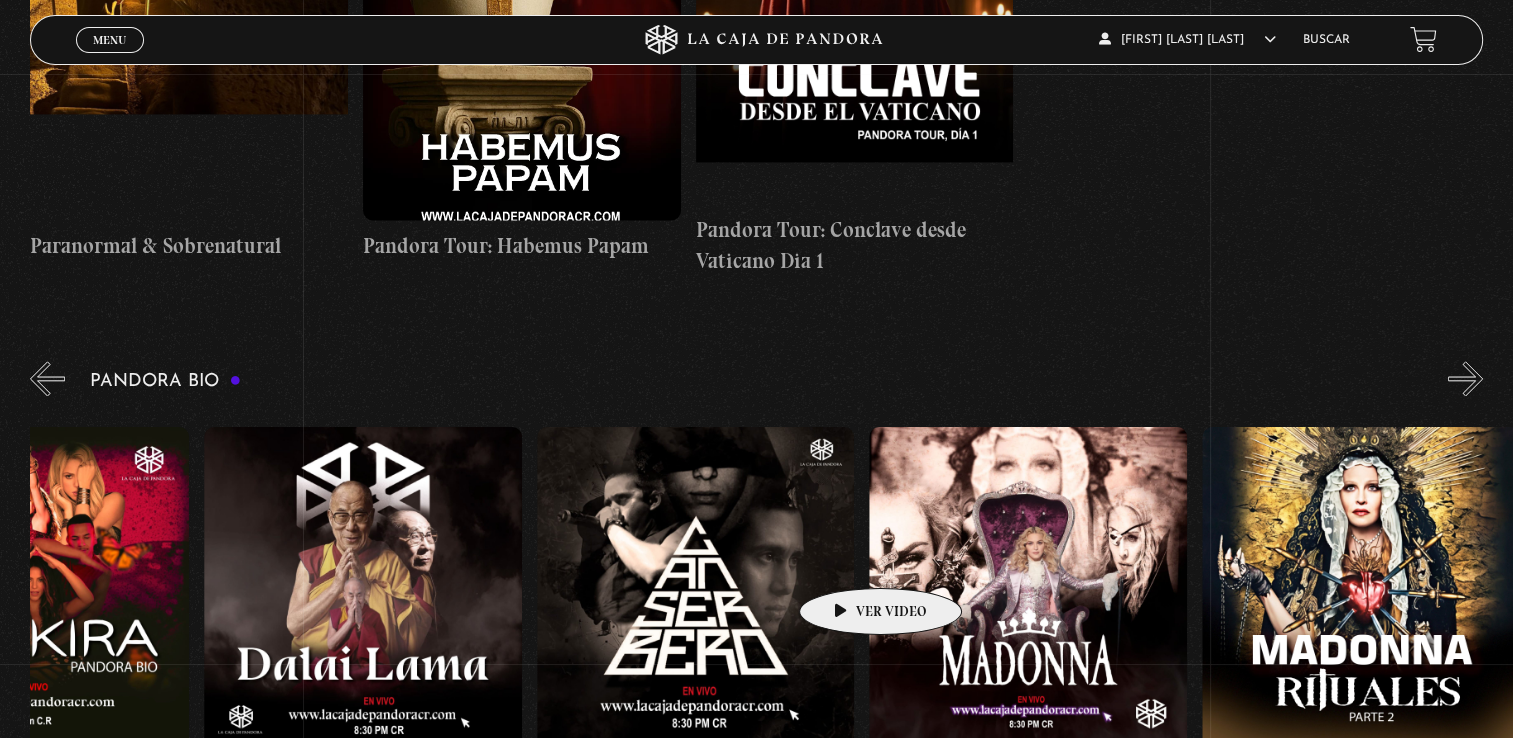 scroll, scrollTop: 0, scrollLeft: 1187, axis: horizontal 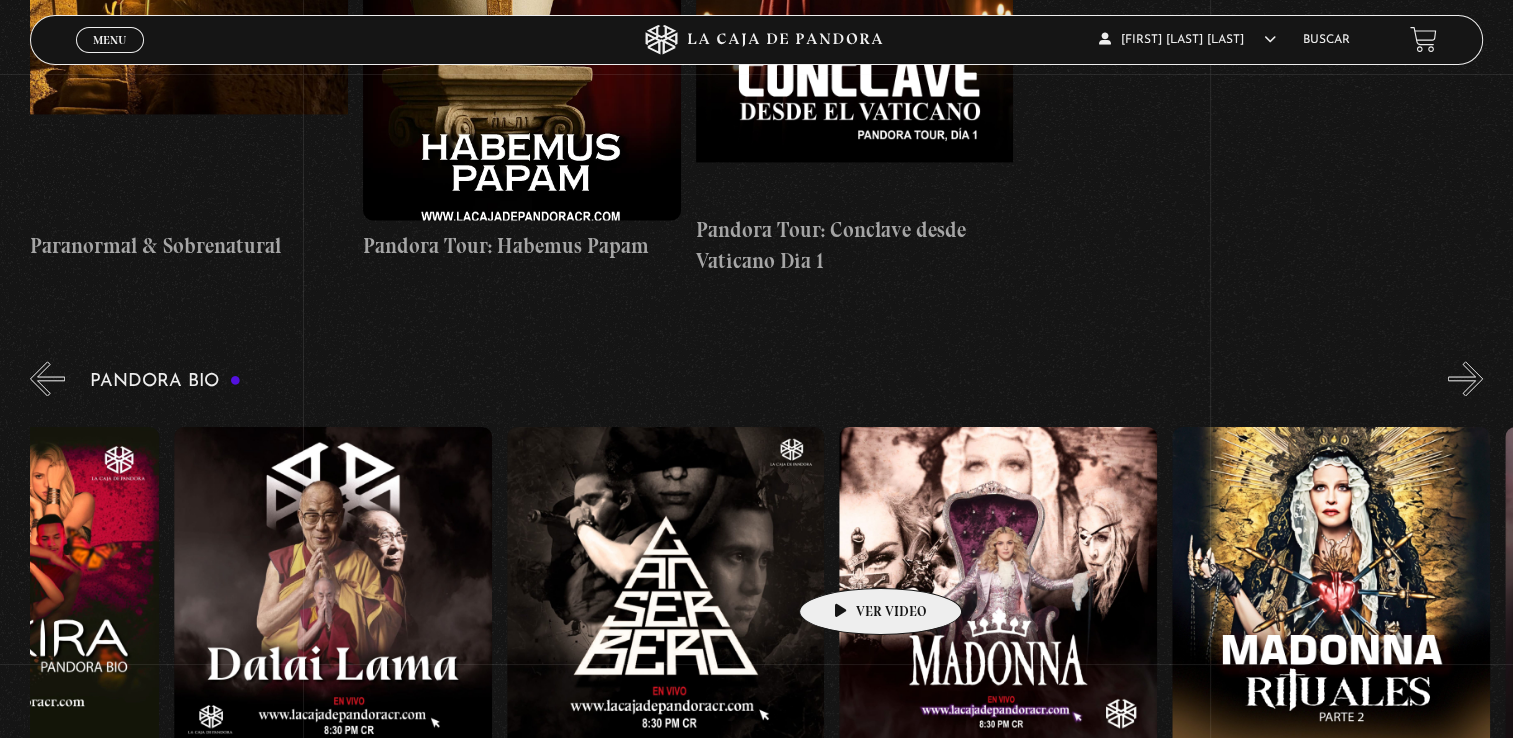 drag, startPoint x: 886, startPoint y: 561, endPoint x: 848, endPoint y: 558, distance: 38.118237 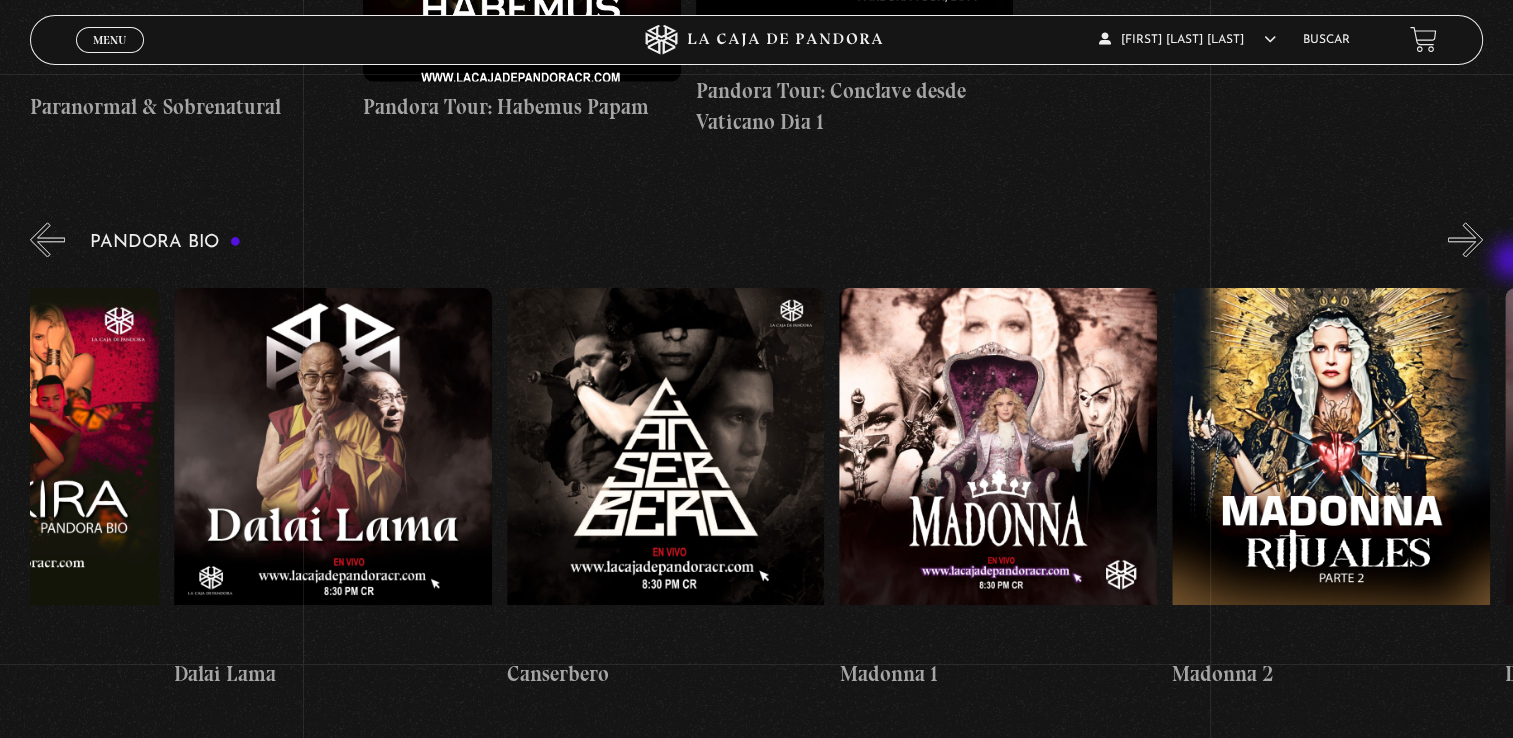 scroll, scrollTop: 2986, scrollLeft: 0, axis: vertical 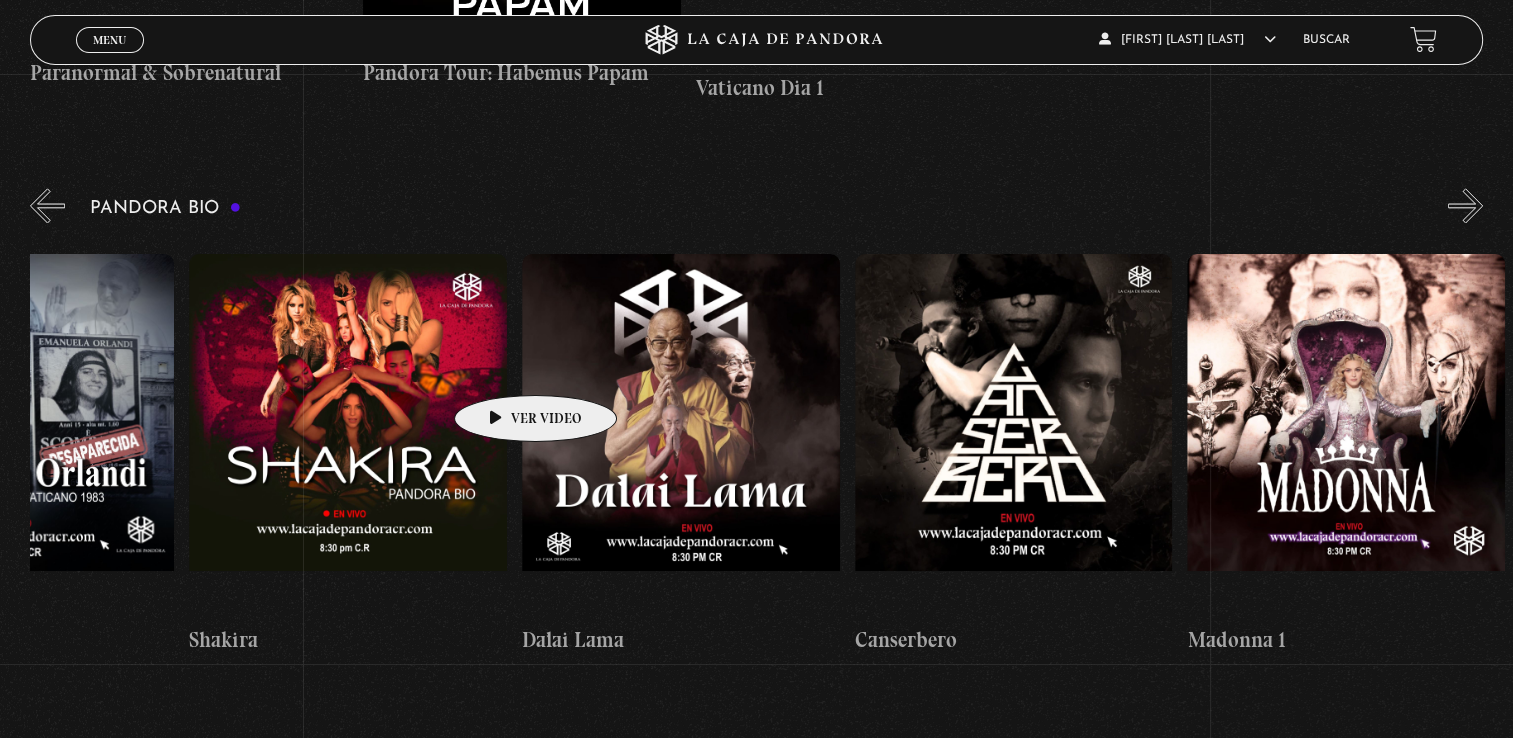 drag, startPoint x: 477, startPoint y: 365, endPoint x: 504, endPoint y: 365, distance: 27 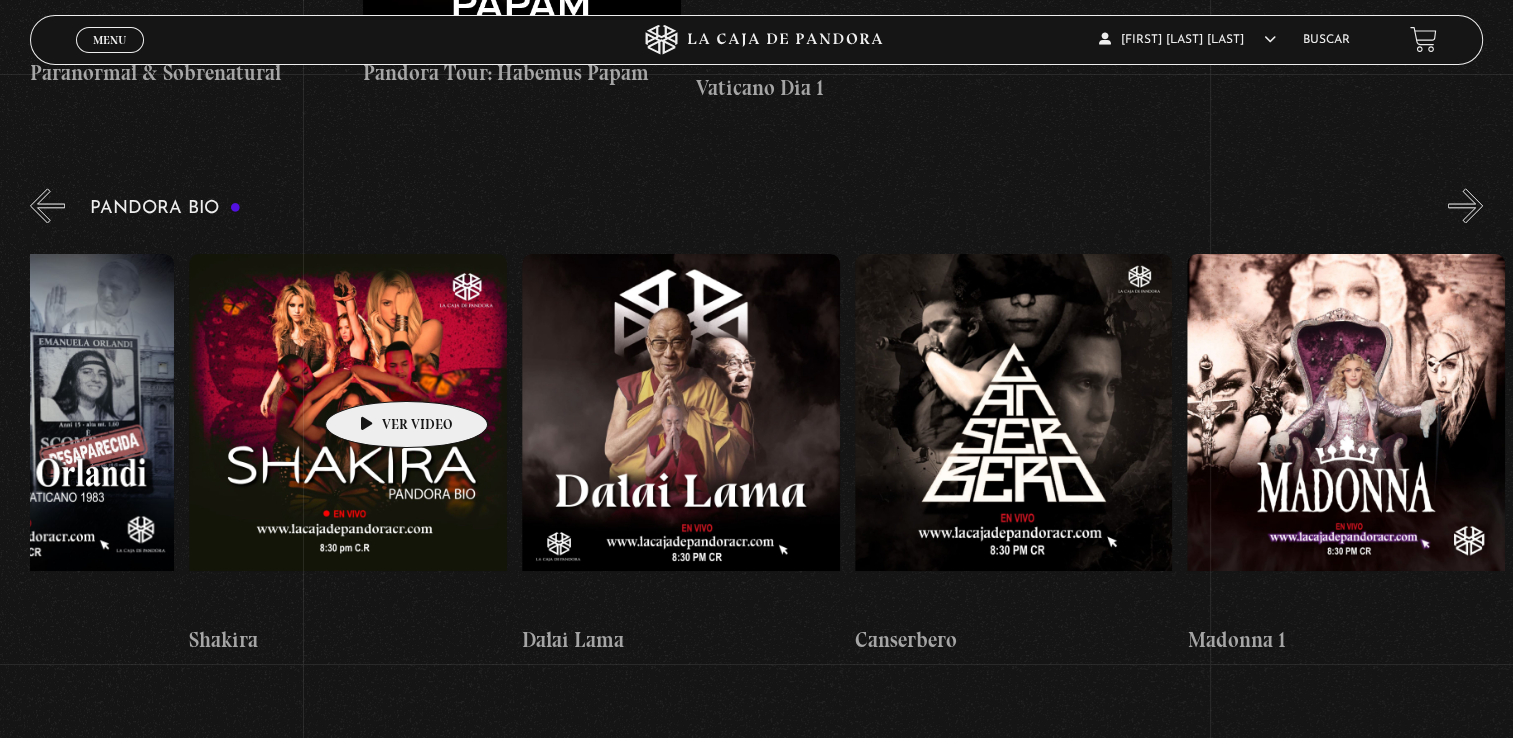 click at bounding box center (348, 434) 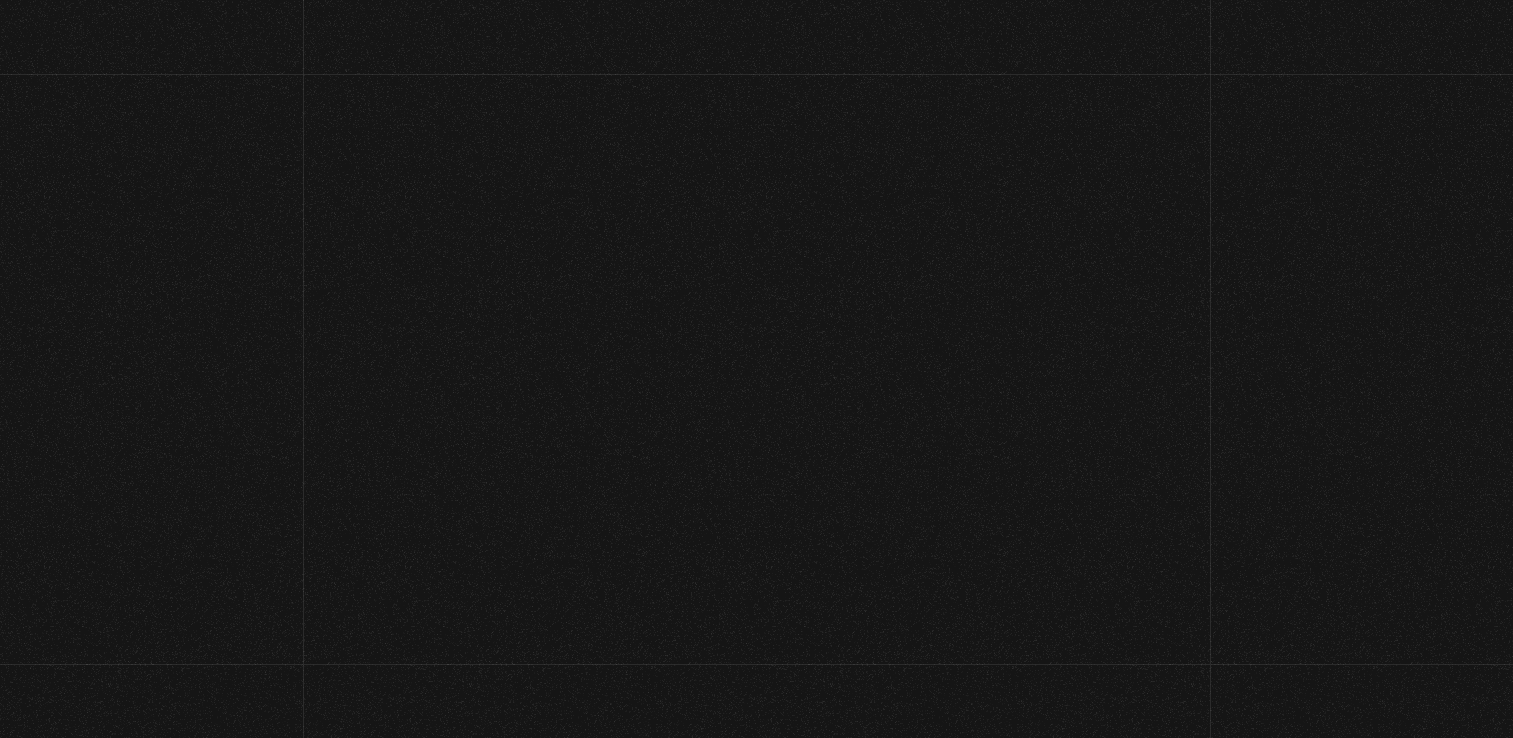 scroll, scrollTop: 0, scrollLeft: 0, axis: both 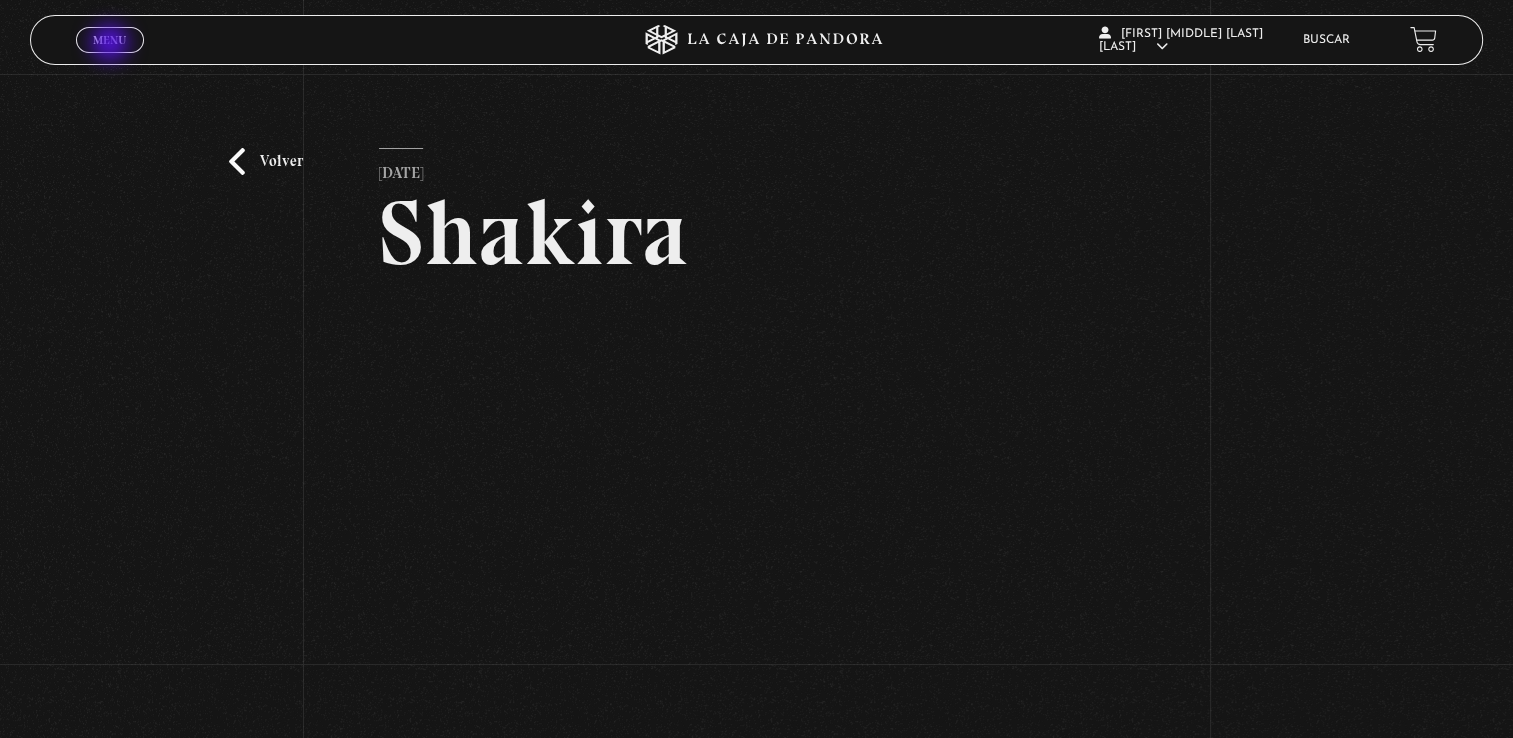 click on "Menu" at bounding box center [109, 40] 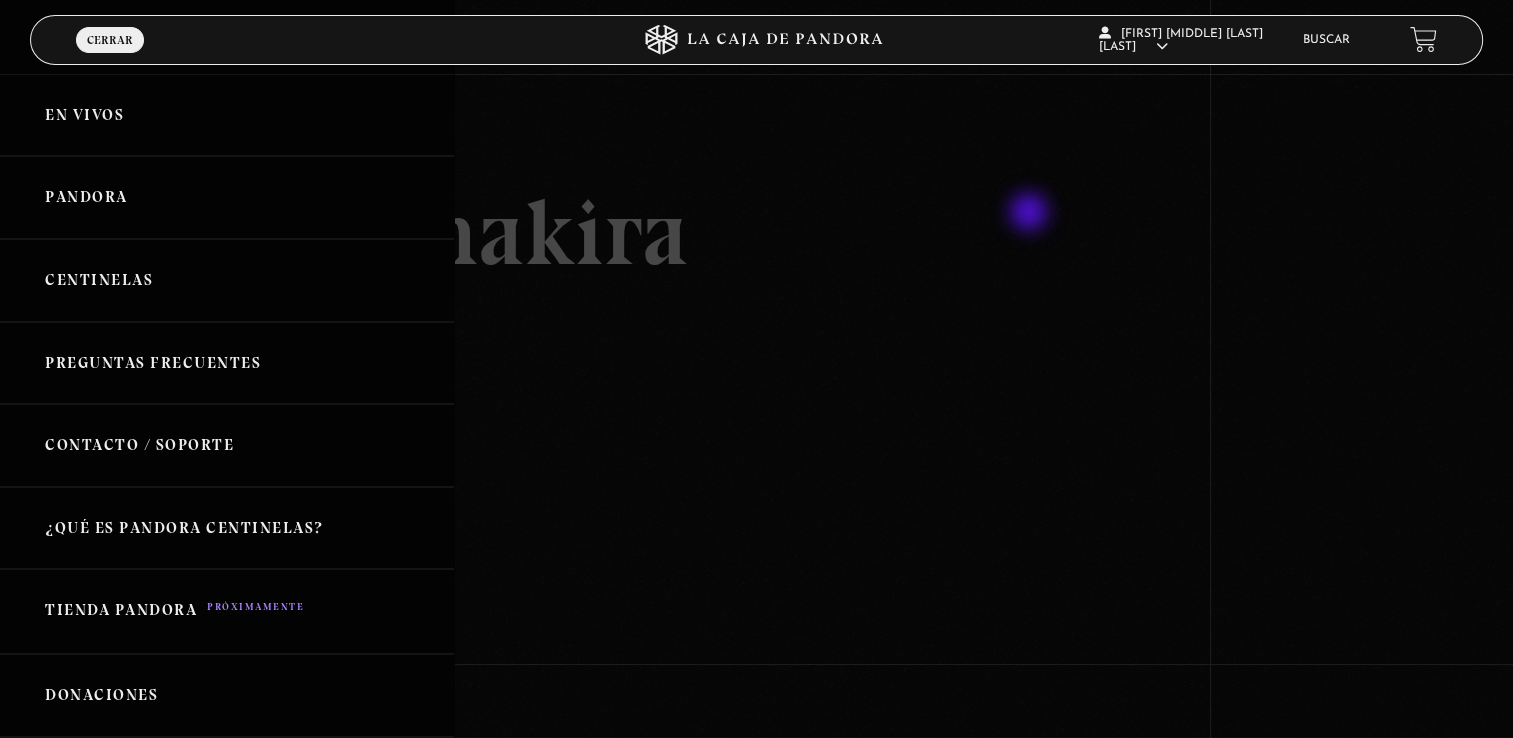 click at bounding box center [756, 369] 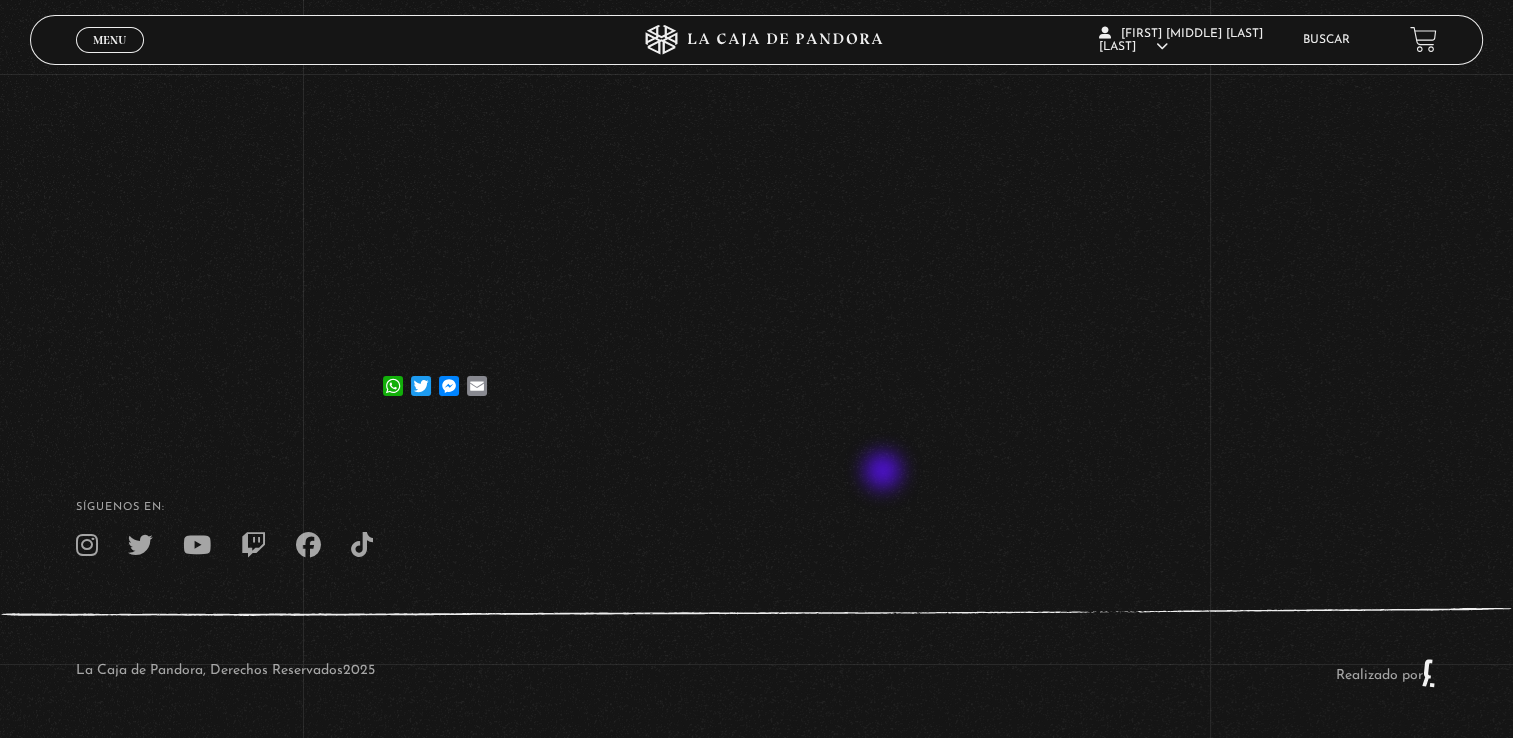 scroll, scrollTop: 0, scrollLeft: 0, axis: both 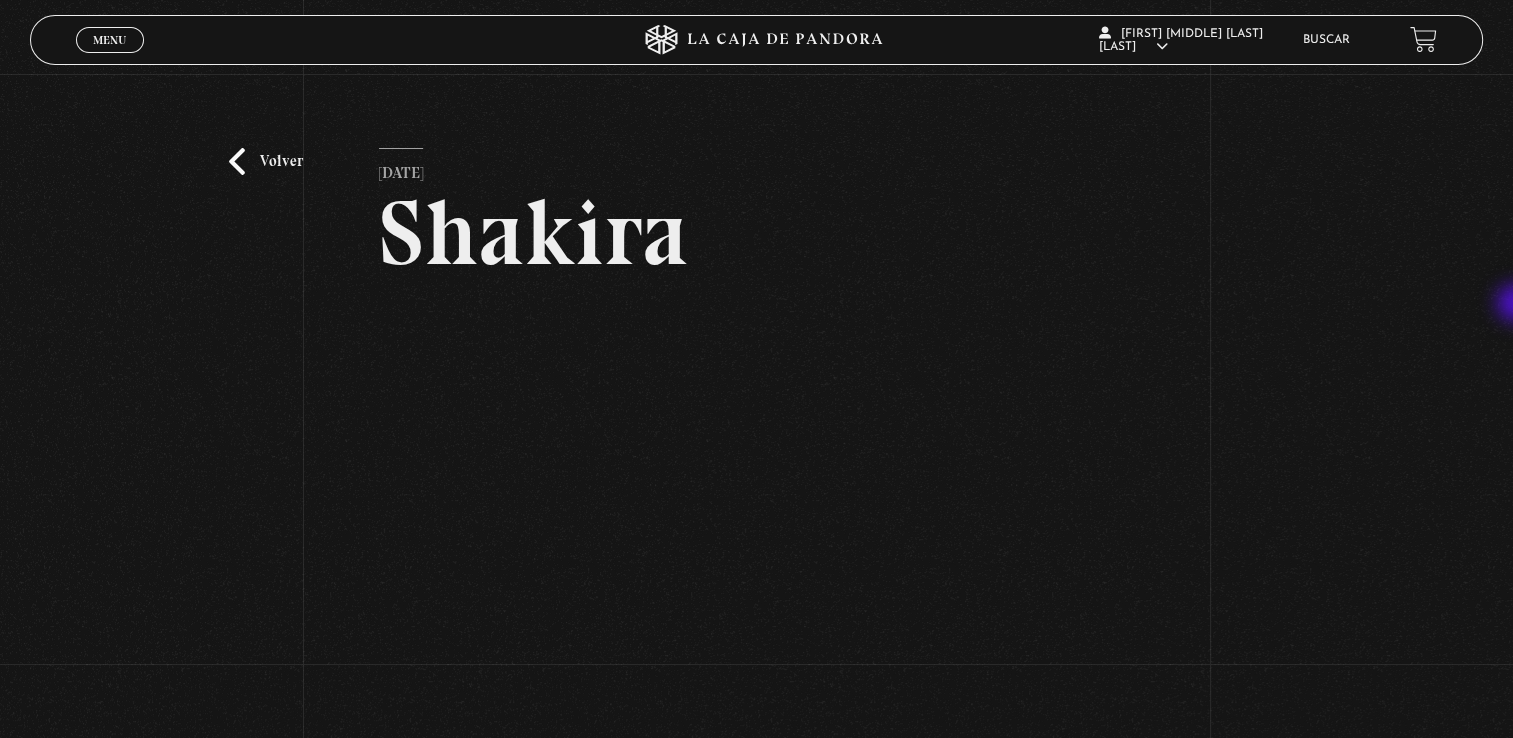 drag, startPoint x: 1510, startPoint y: 281, endPoint x: 1518, endPoint y: 306, distance: 26.24881 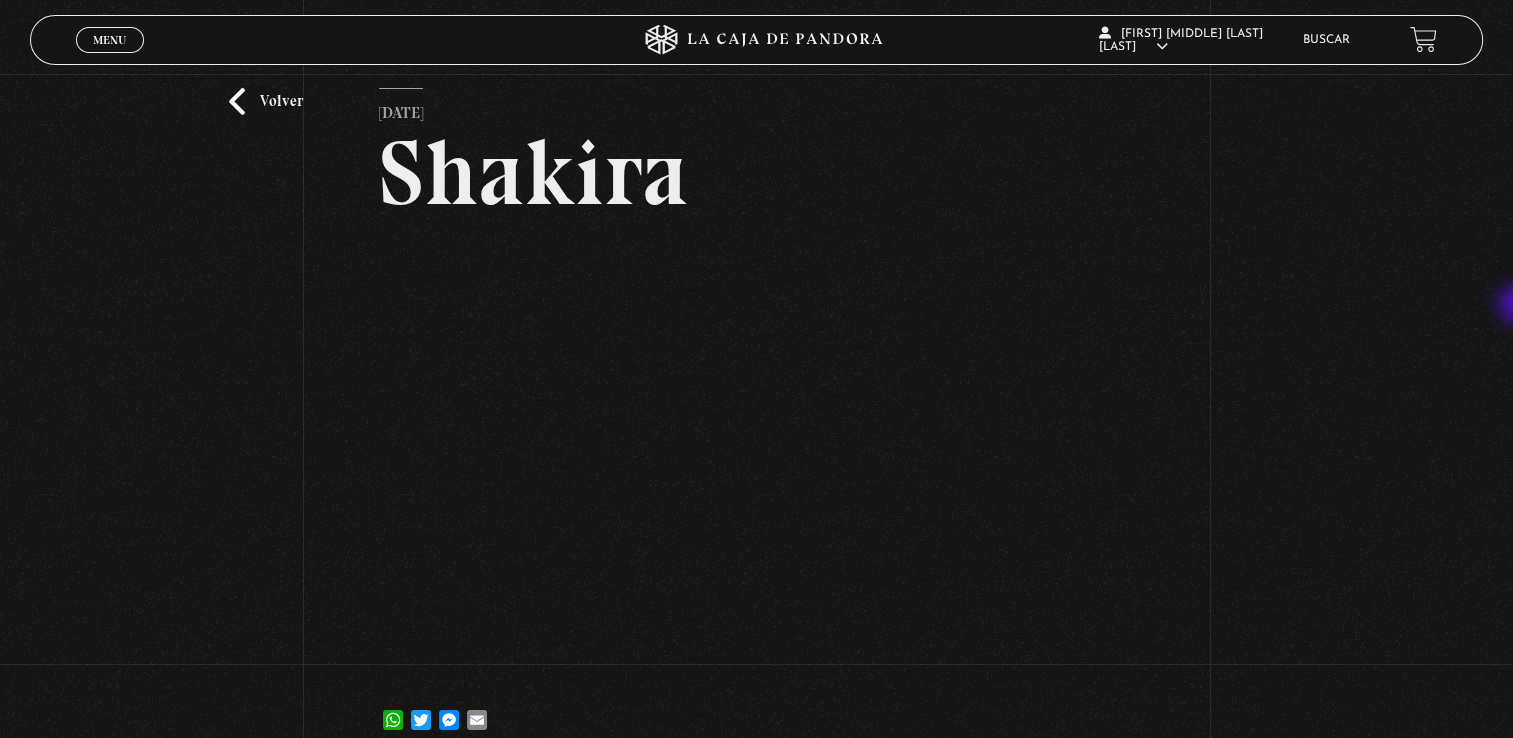 scroll, scrollTop: 111, scrollLeft: 0, axis: vertical 